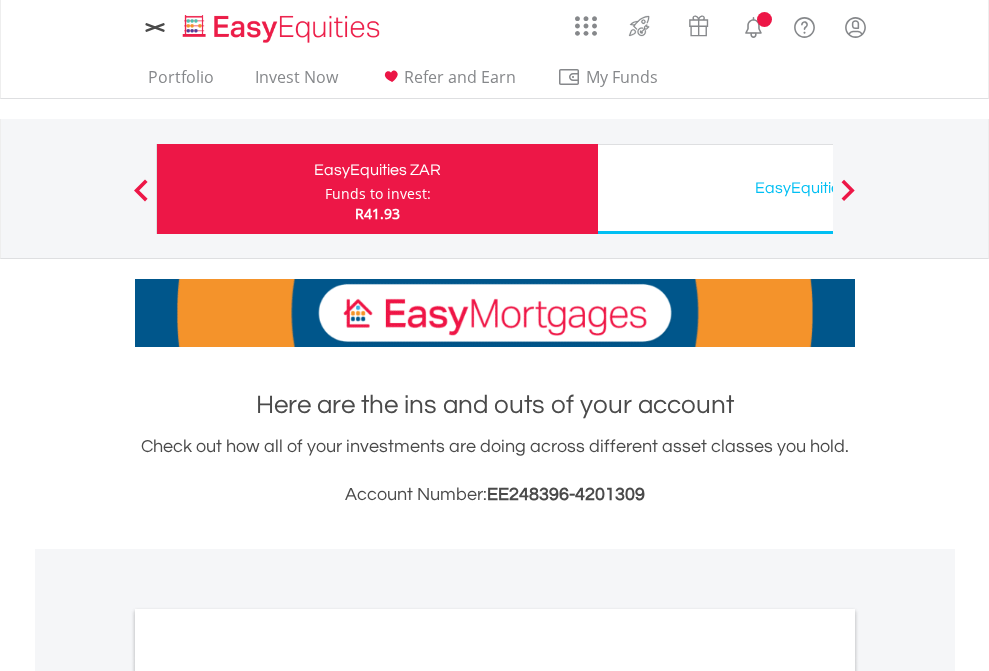 scroll, scrollTop: 0, scrollLeft: 0, axis: both 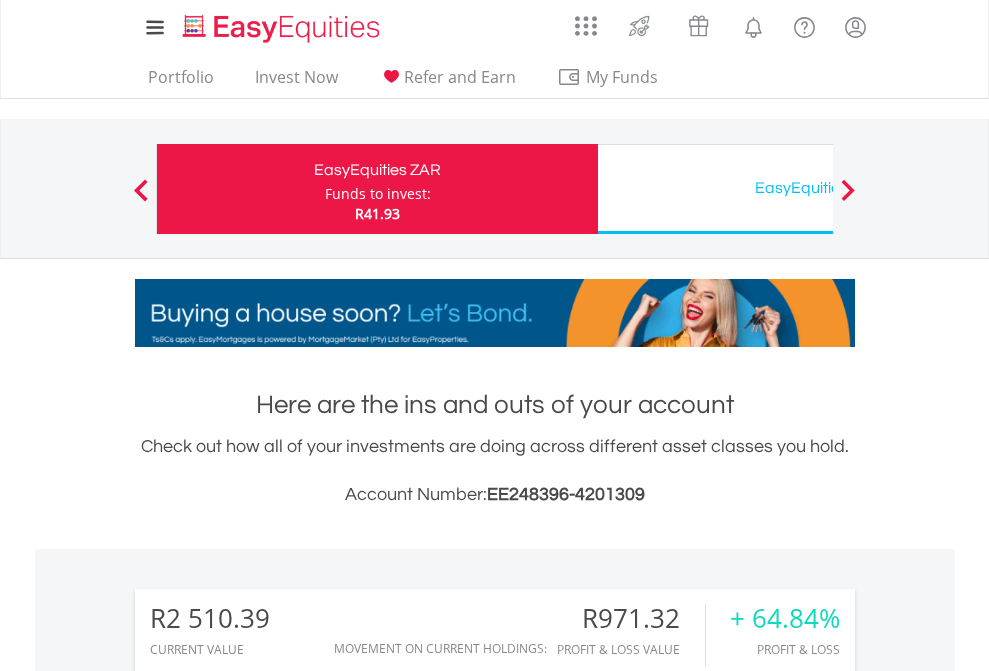 click on "Funds to invest:" at bounding box center (378, 194) 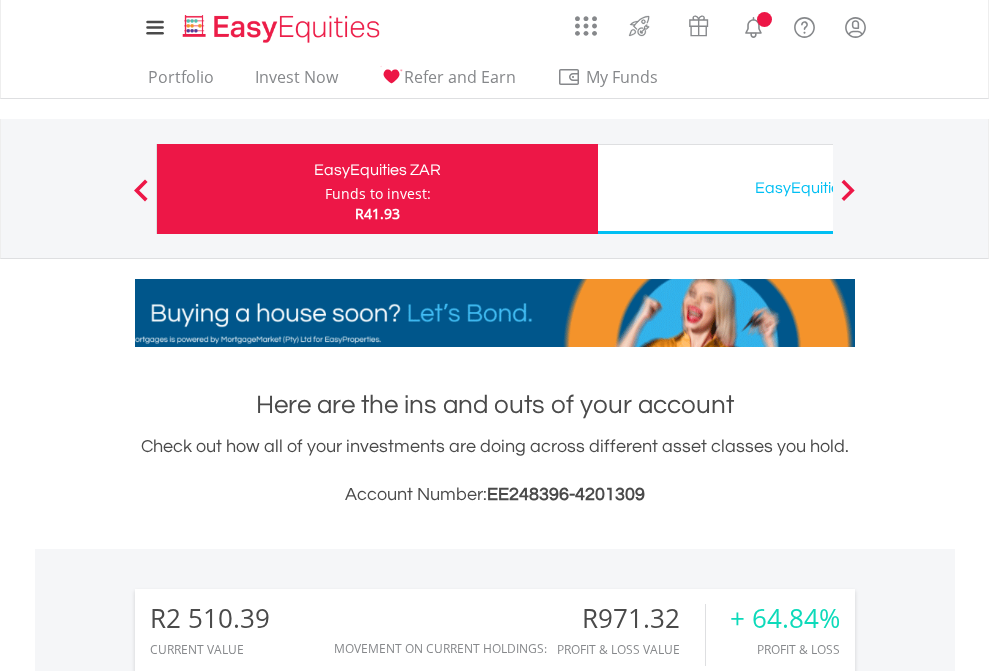 scroll, scrollTop: 0, scrollLeft: 0, axis: both 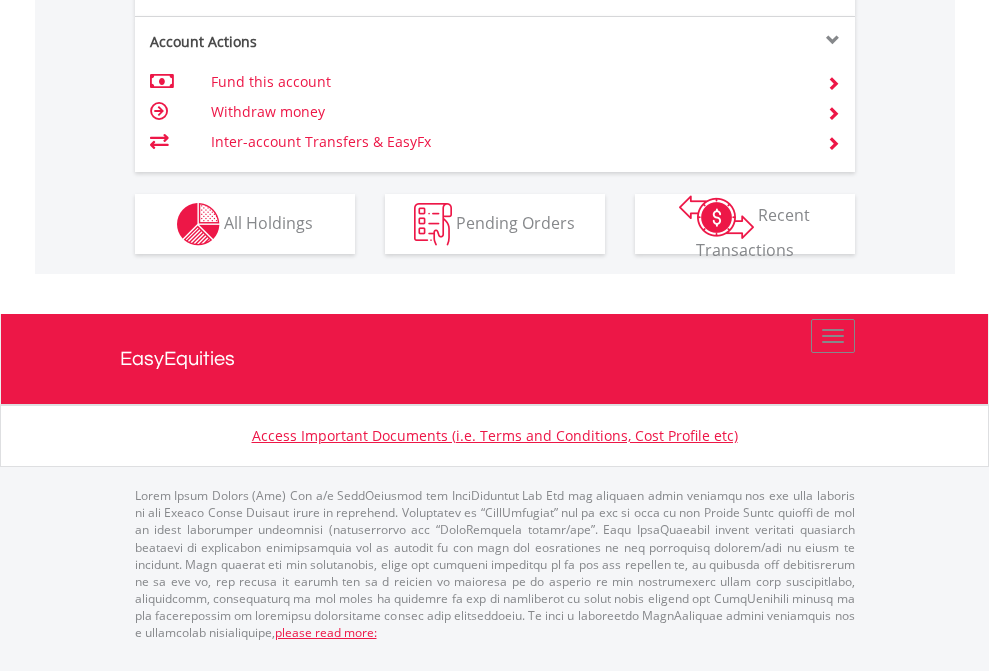 click on "Investment types" at bounding box center [706, -337] 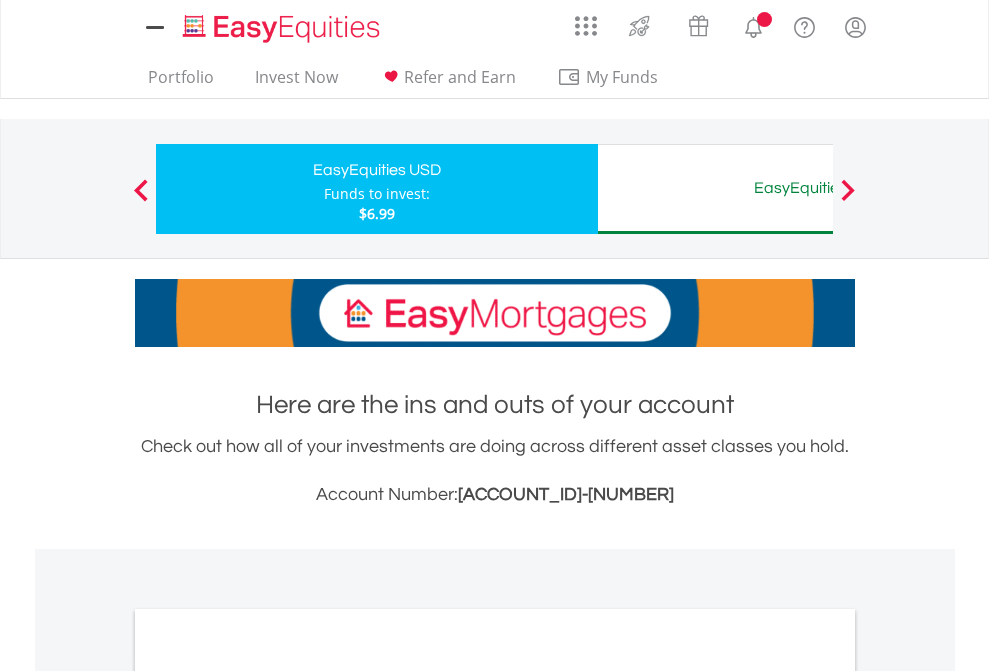 scroll, scrollTop: 0, scrollLeft: 0, axis: both 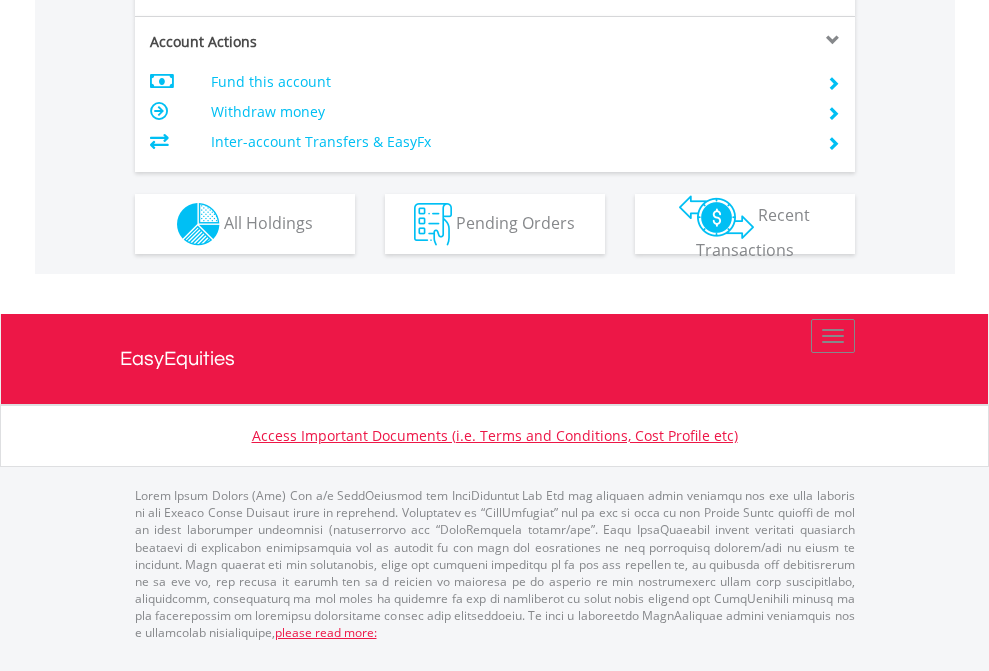 click on "Investment types" at bounding box center (706, -337) 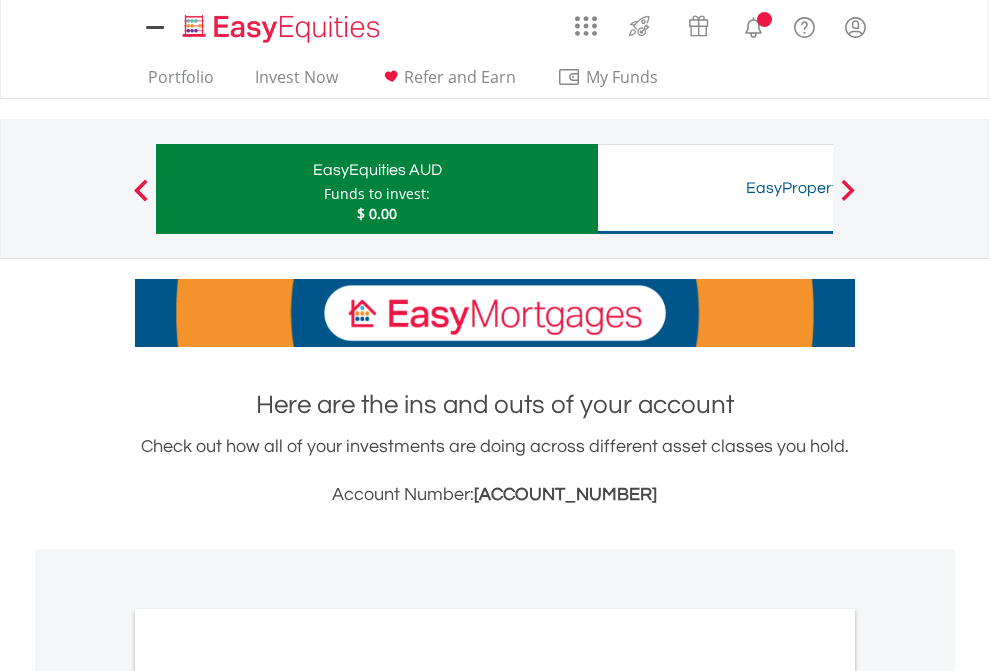scroll, scrollTop: 0, scrollLeft: 0, axis: both 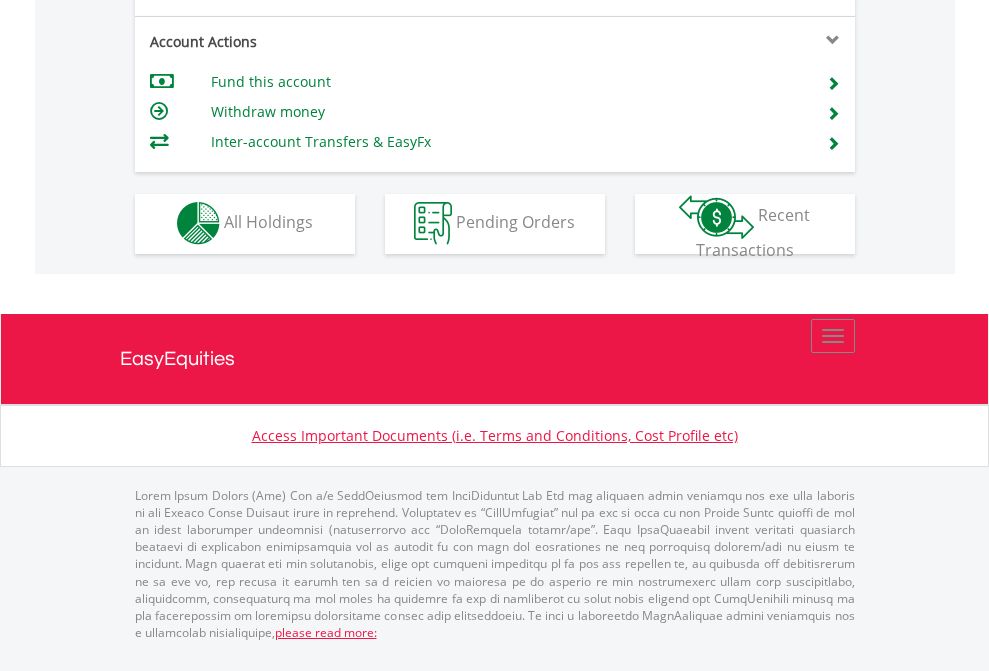 click on "Investment types" at bounding box center (706, -353) 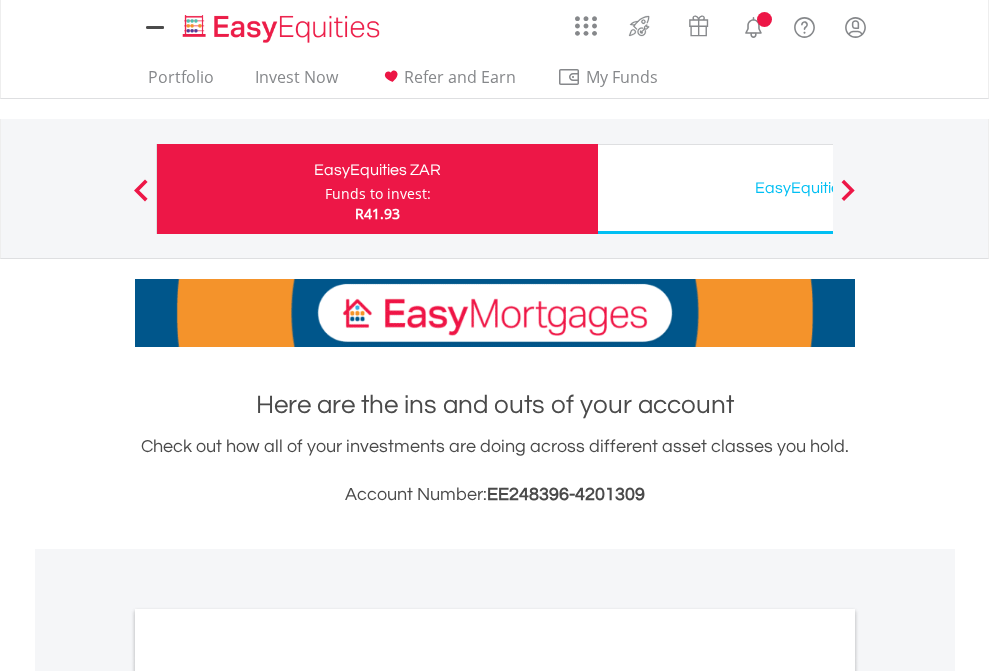 scroll, scrollTop: 1202, scrollLeft: 0, axis: vertical 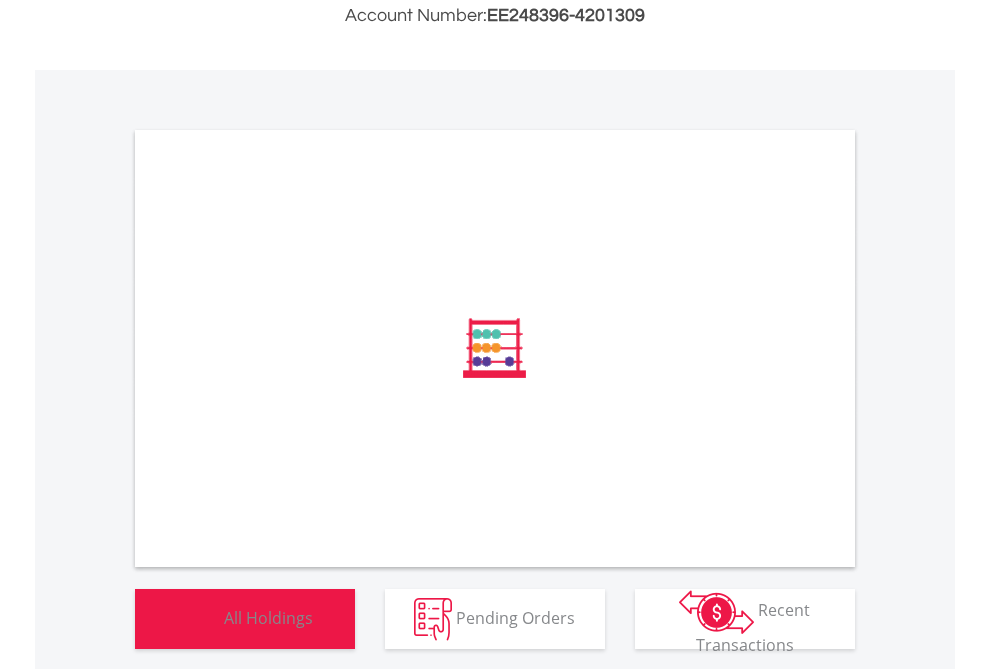 click on "All Holdings" at bounding box center [268, 617] 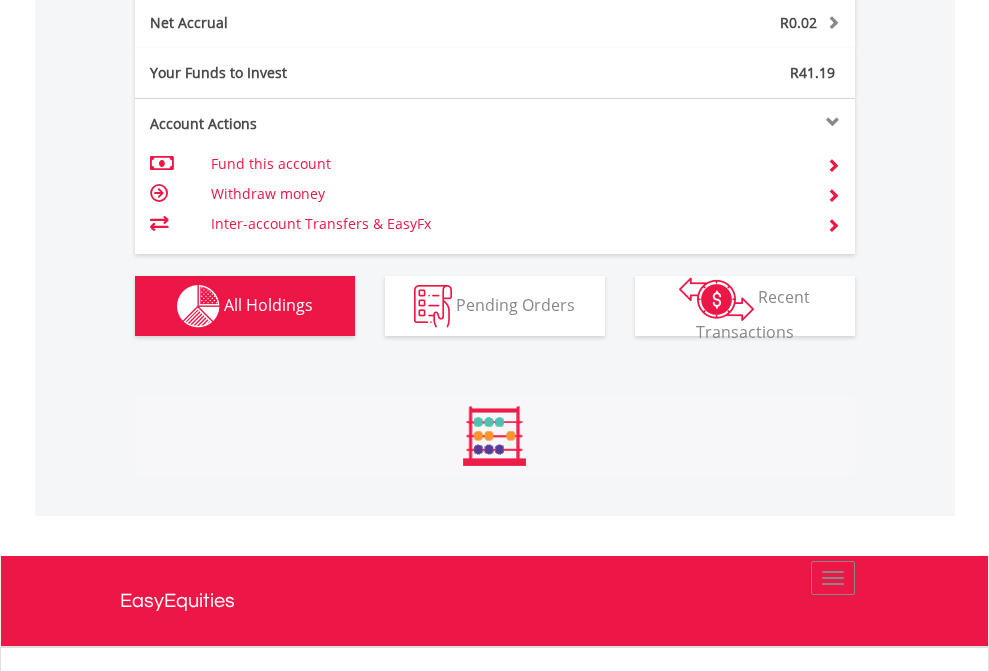 scroll, scrollTop: 999808, scrollLeft: 999687, axis: both 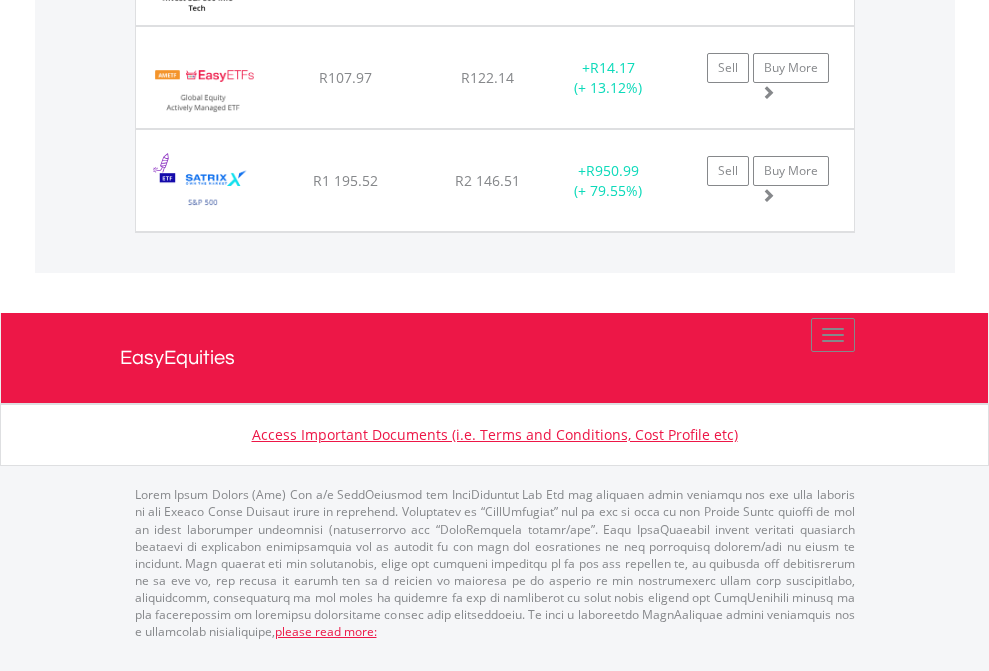 click on "EasyEquities USD" at bounding box center (818, -1585) 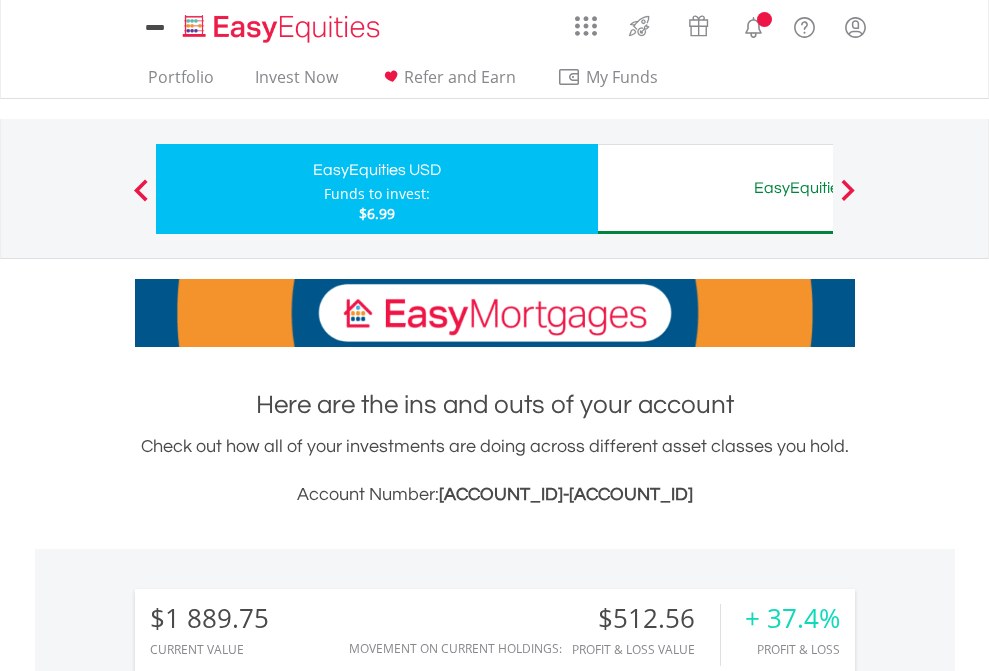 scroll, scrollTop: 1533, scrollLeft: 0, axis: vertical 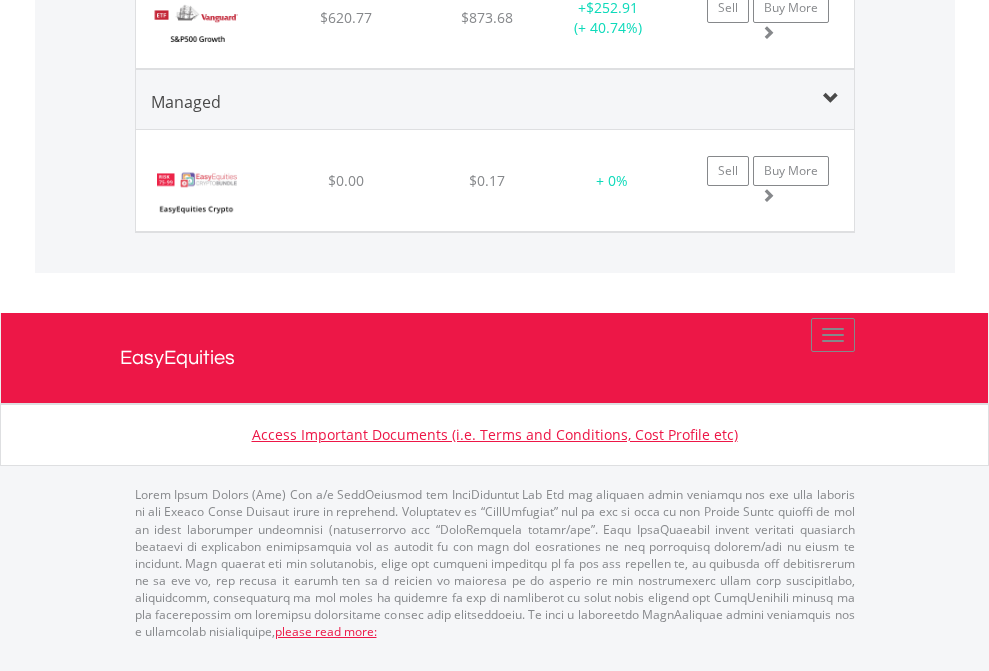 click on "EasyEquities AUD" at bounding box center (818, -1748) 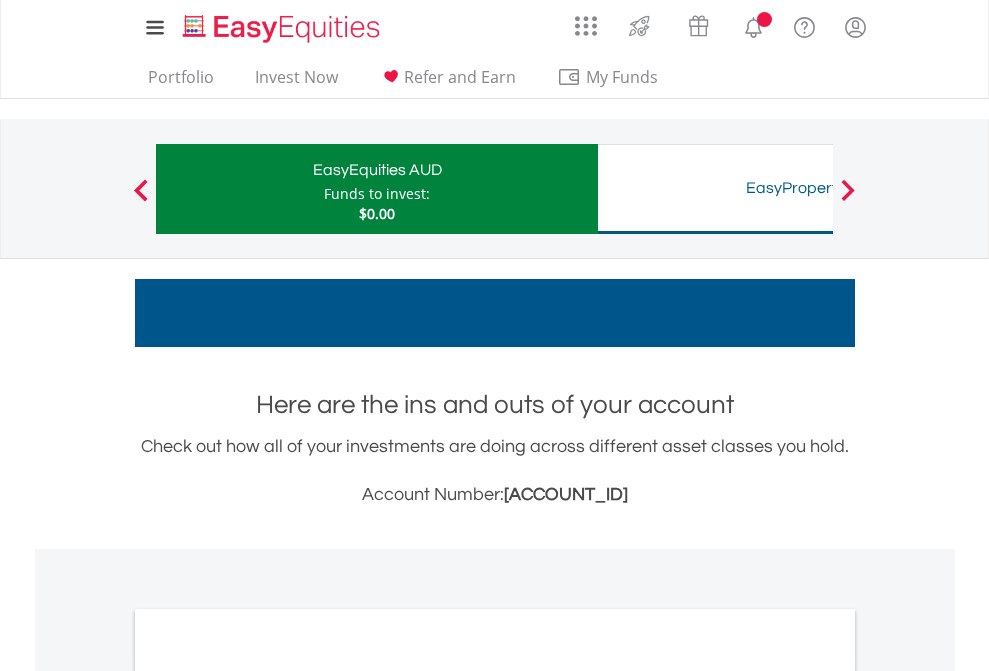 scroll, scrollTop: 1202, scrollLeft: 0, axis: vertical 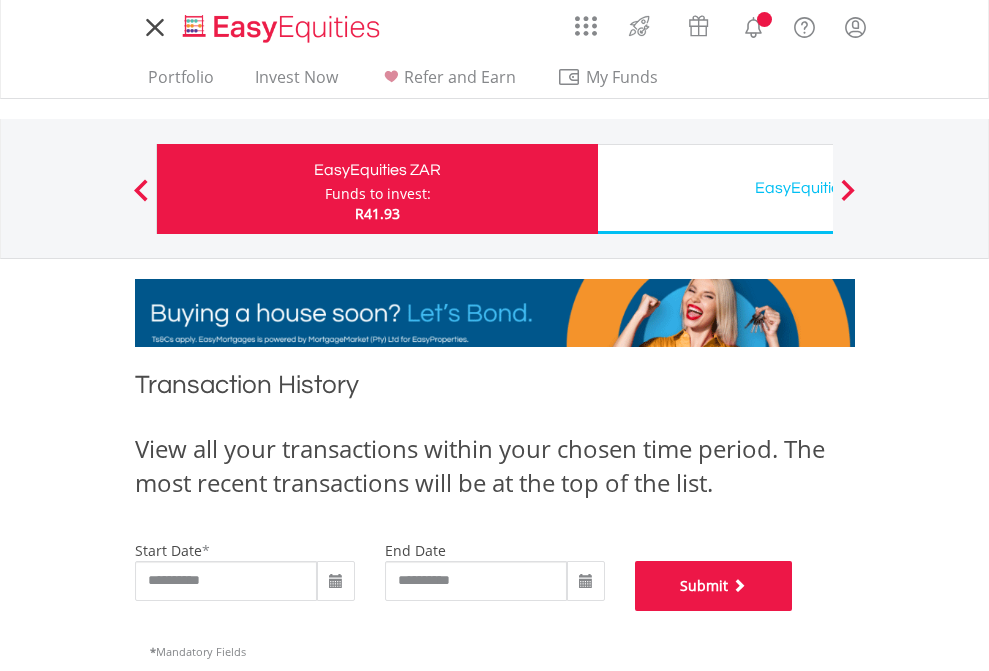 click on "Submit" at bounding box center [714, 586] 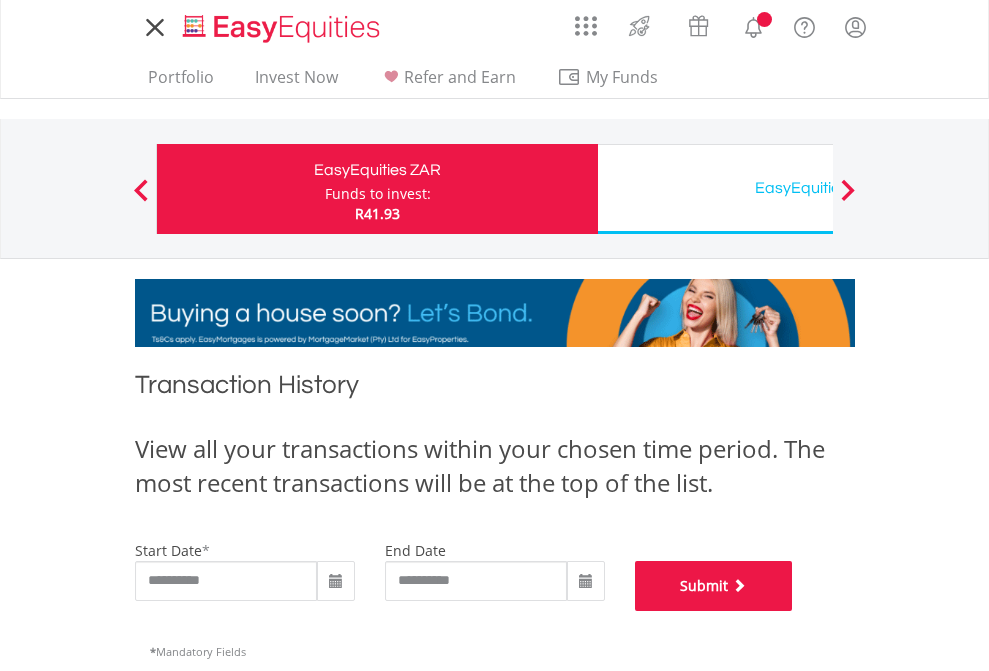 scroll, scrollTop: 811, scrollLeft: 0, axis: vertical 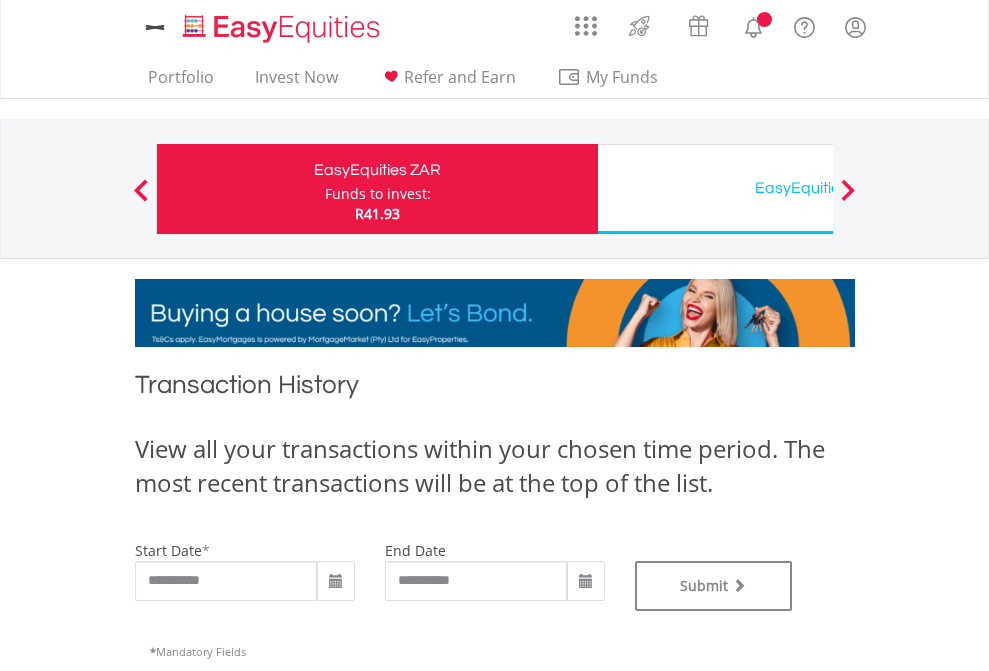 click on "EasyEquities USD" at bounding box center [818, 188] 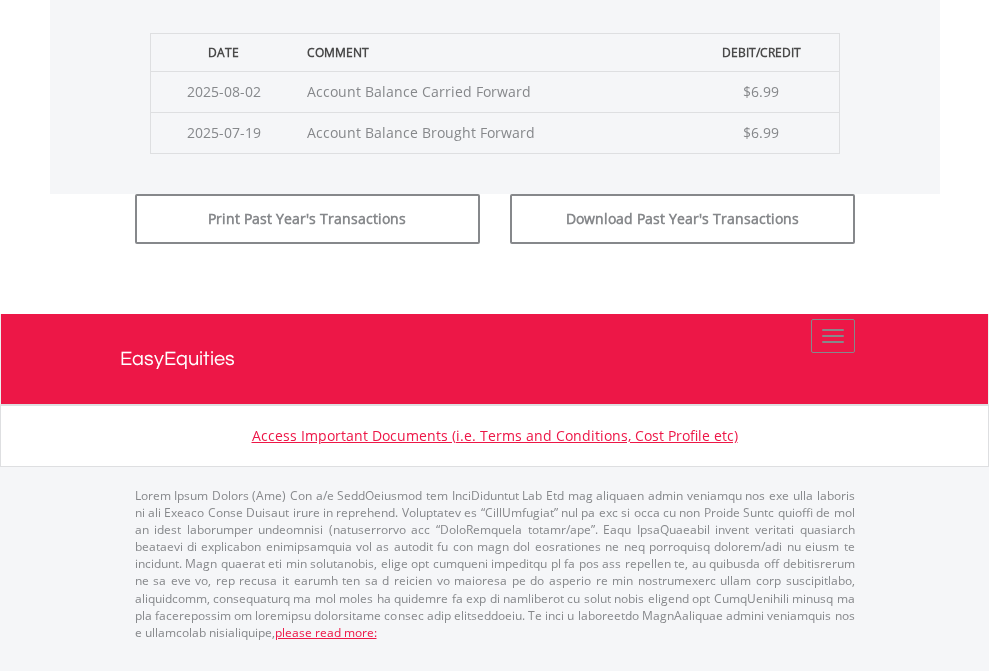 click on "Submit" at bounding box center [714, -183] 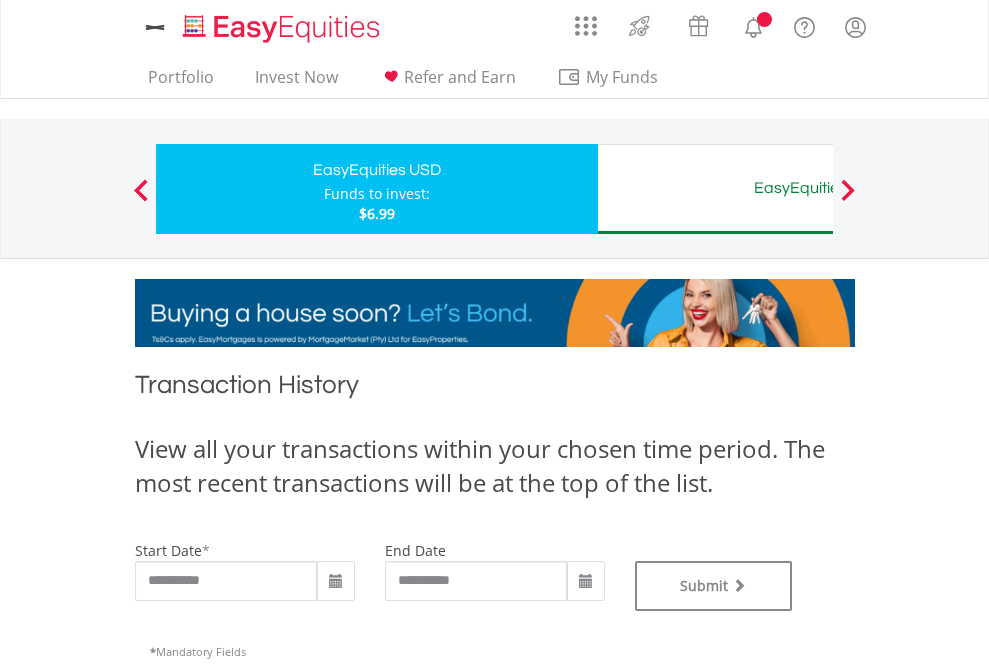 scroll, scrollTop: 0, scrollLeft: 0, axis: both 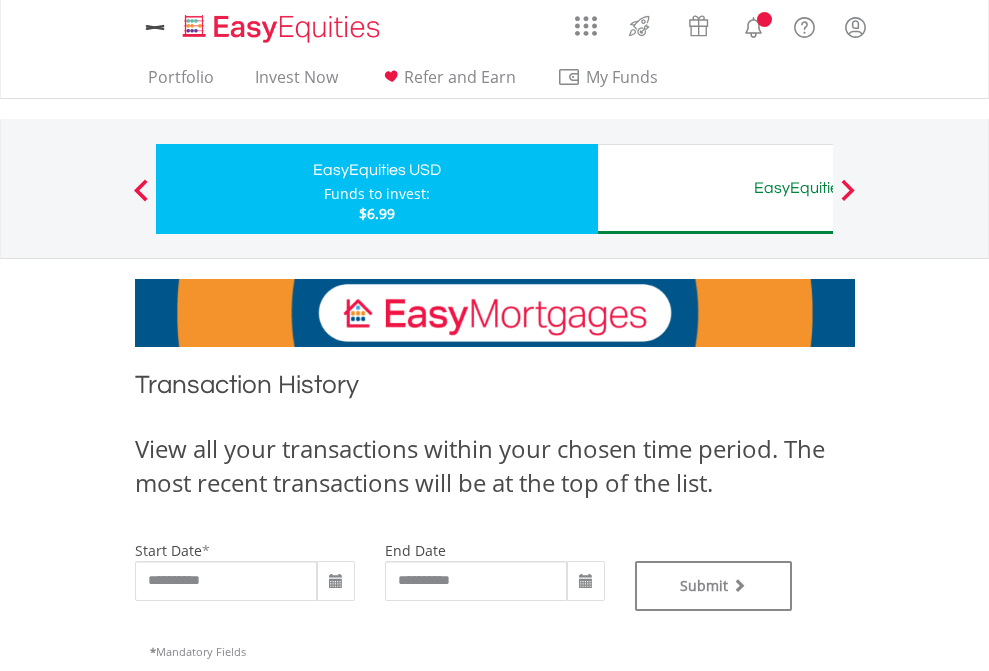 click on "EasyEquities AUD" at bounding box center [818, 188] 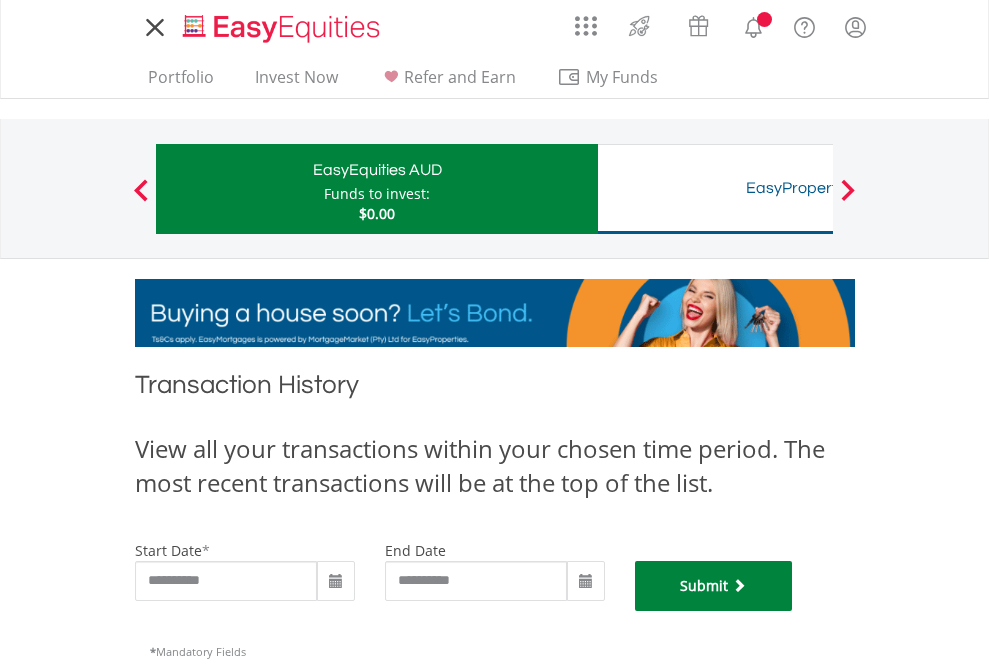click on "Submit" at bounding box center (714, 586) 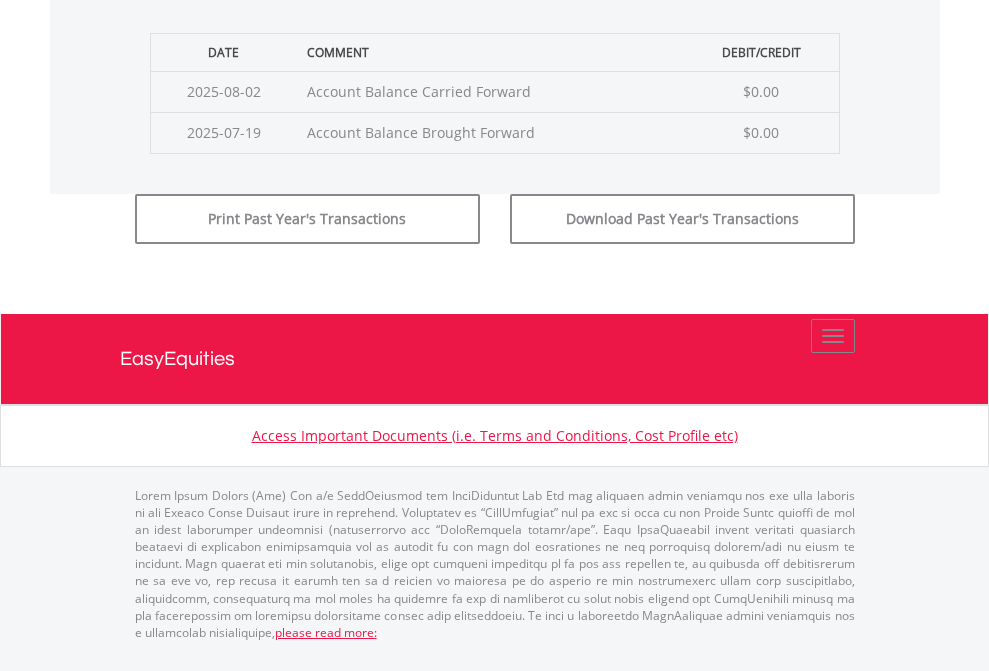 scroll, scrollTop: 811, scrollLeft: 0, axis: vertical 